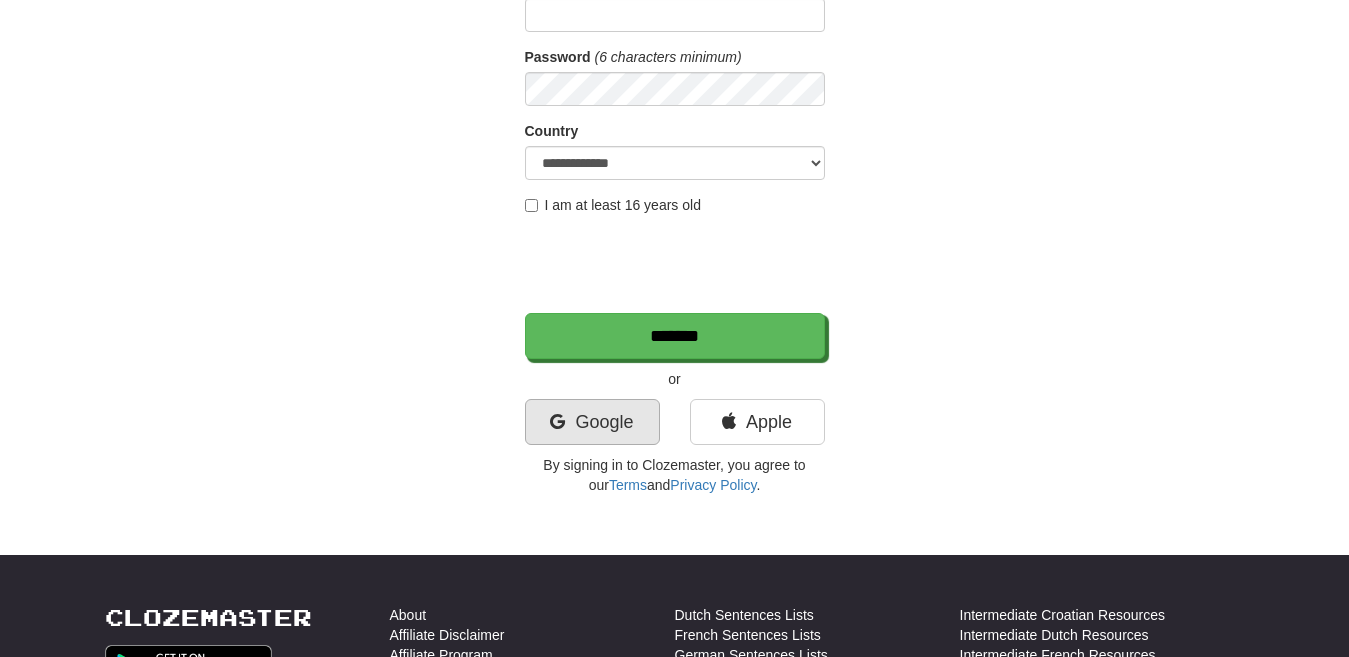 scroll, scrollTop: 266, scrollLeft: 0, axis: vertical 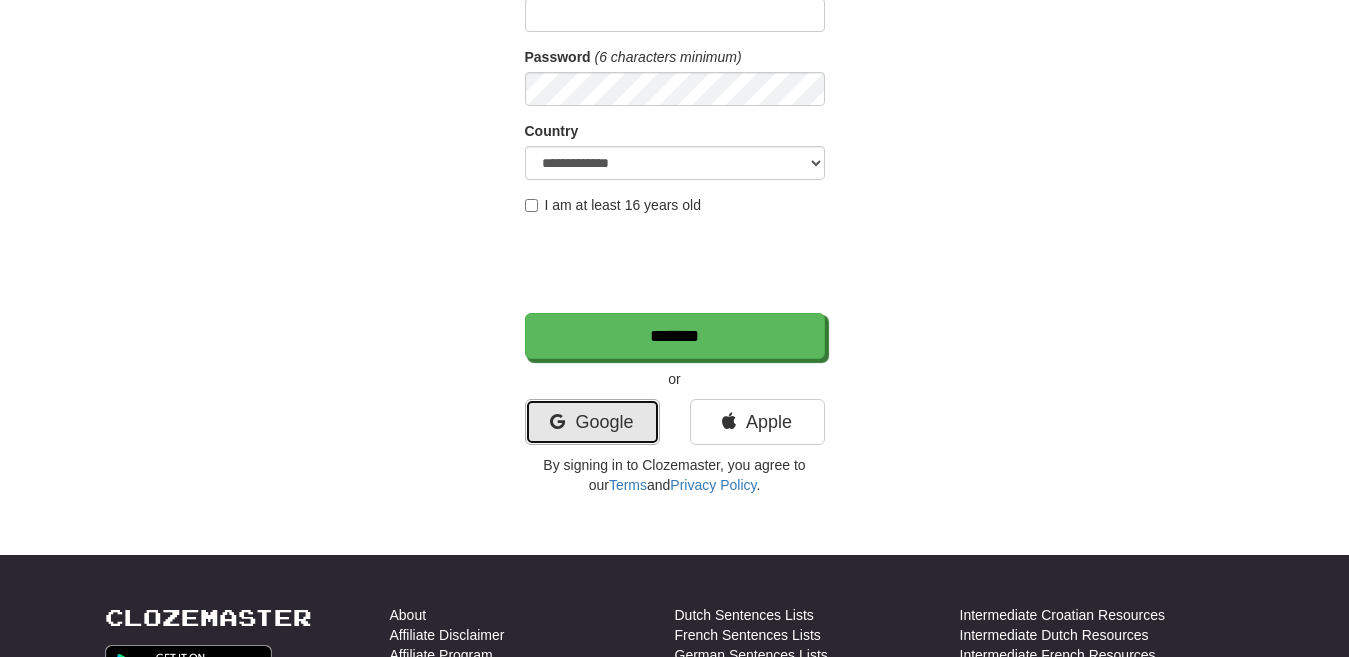 click on "Google" at bounding box center [592, 422] 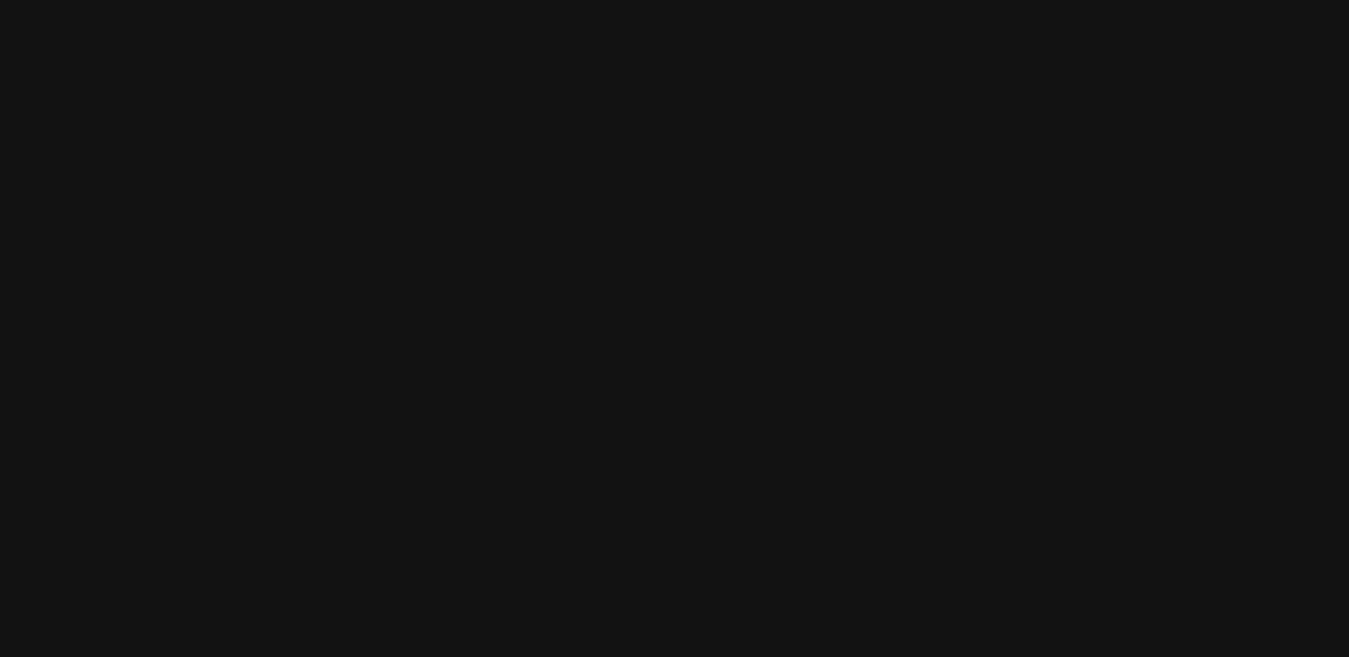 scroll, scrollTop: 0, scrollLeft: 0, axis: both 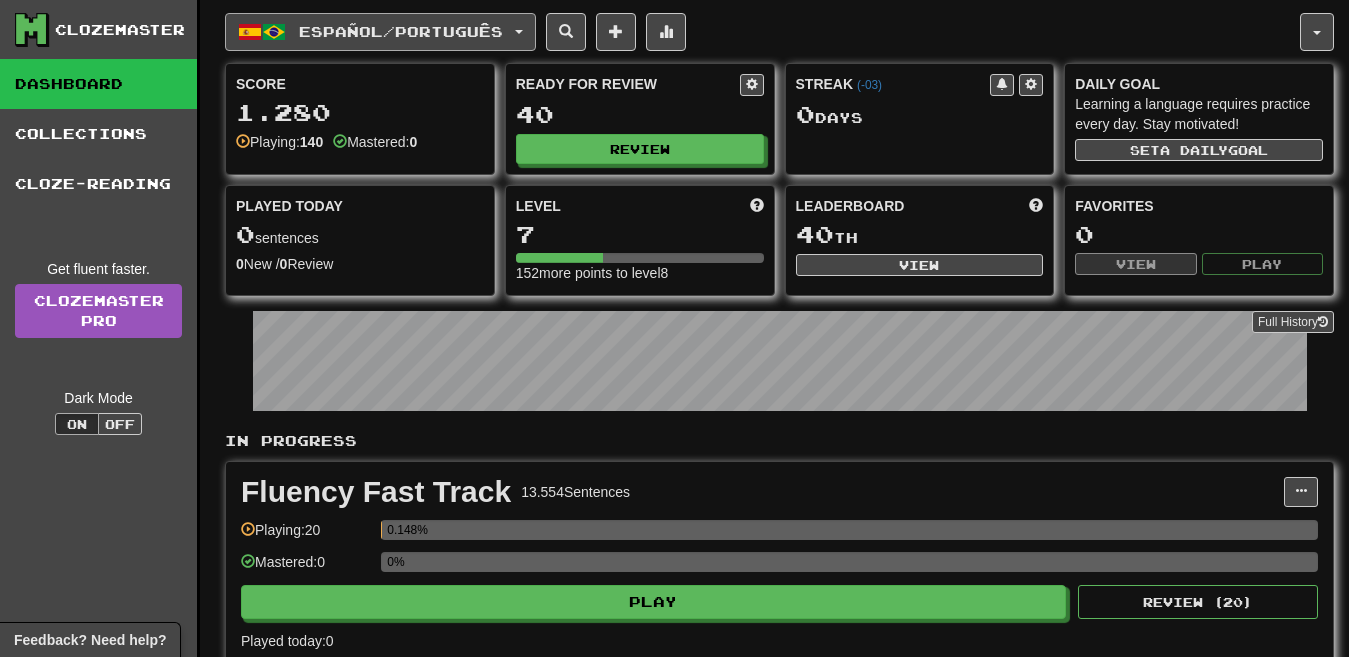 click on "Español  /  Português" at bounding box center (380, 32) 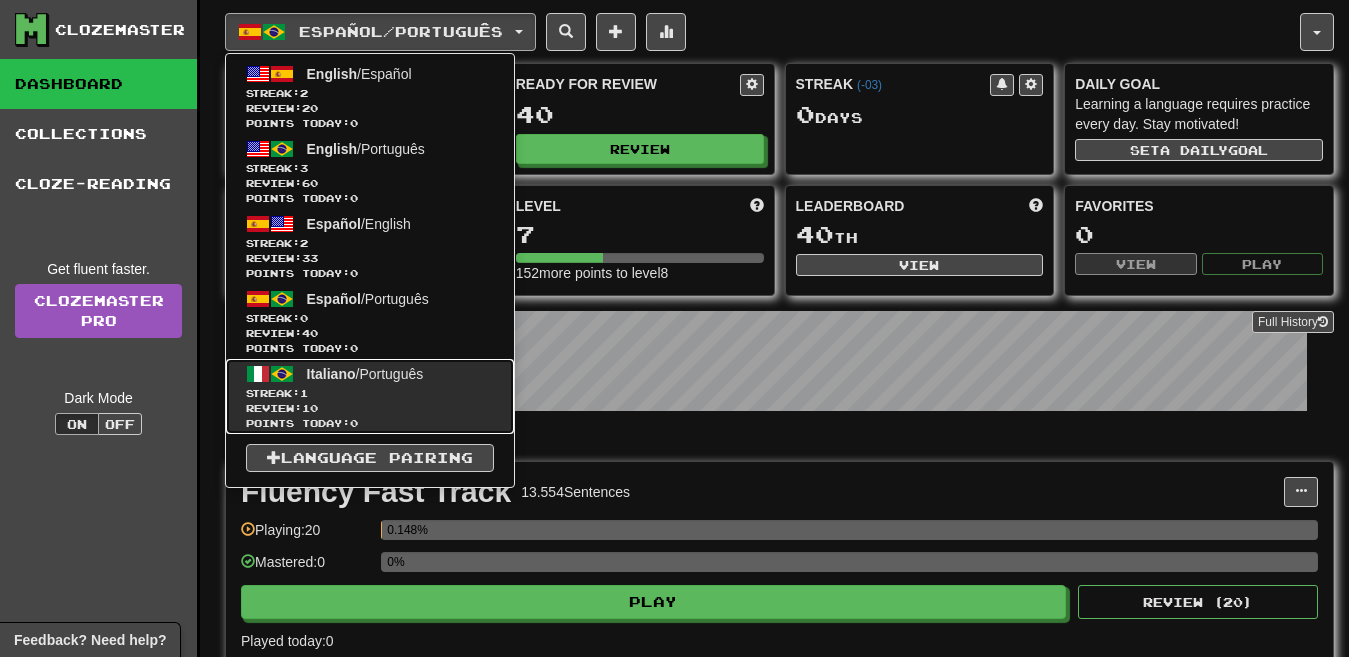 click on "Streak:  1" at bounding box center (370, 393) 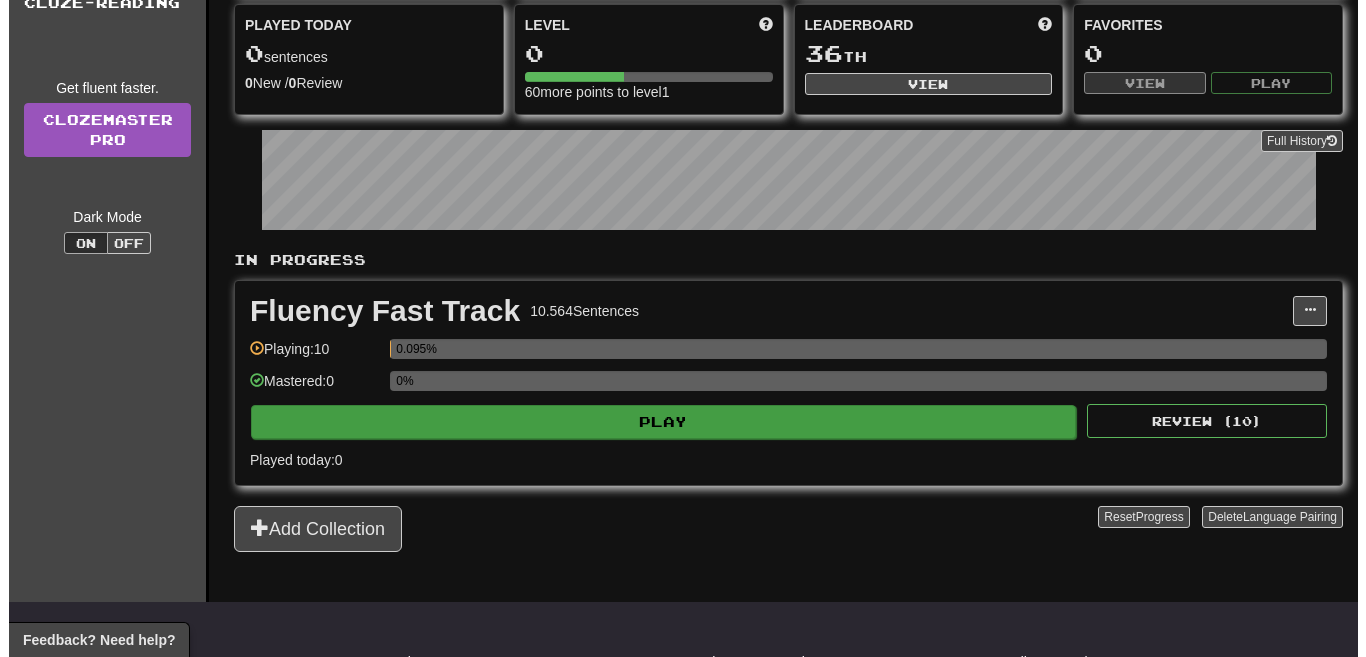 scroll, scrollTop: 181, scrollLeft: 0, axis: vertical 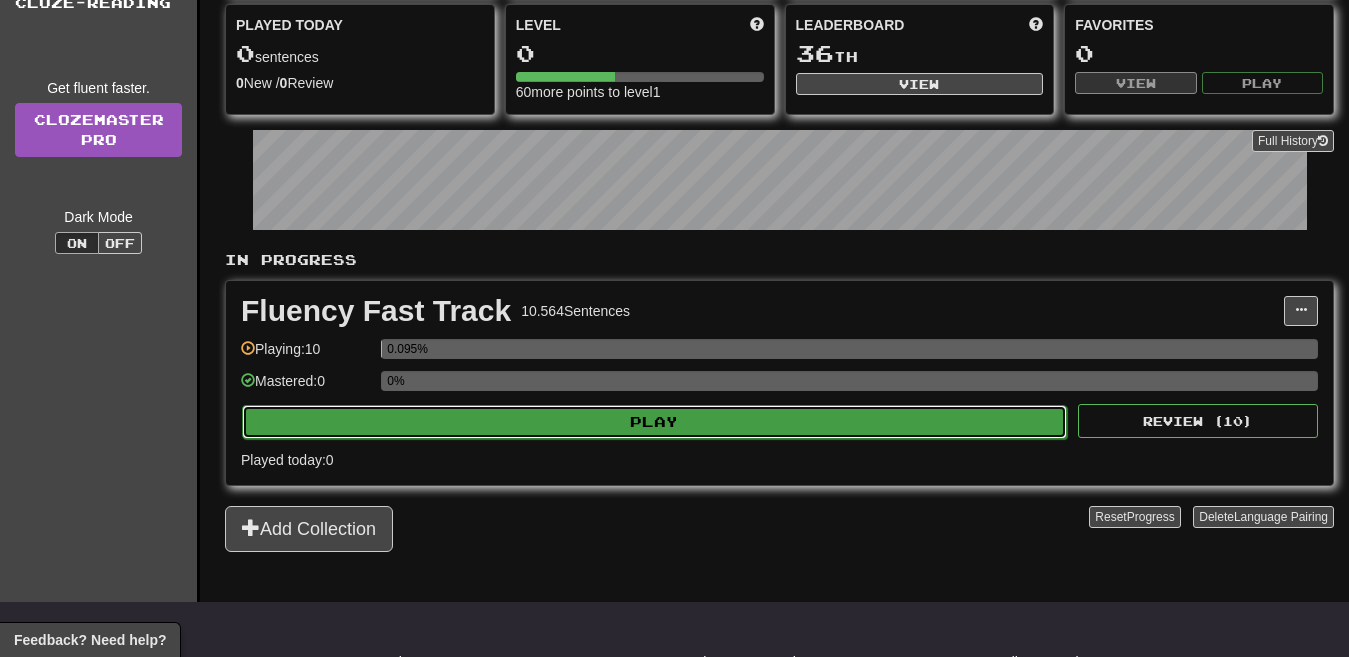 click on "Play" at bounding box center (654, 422) 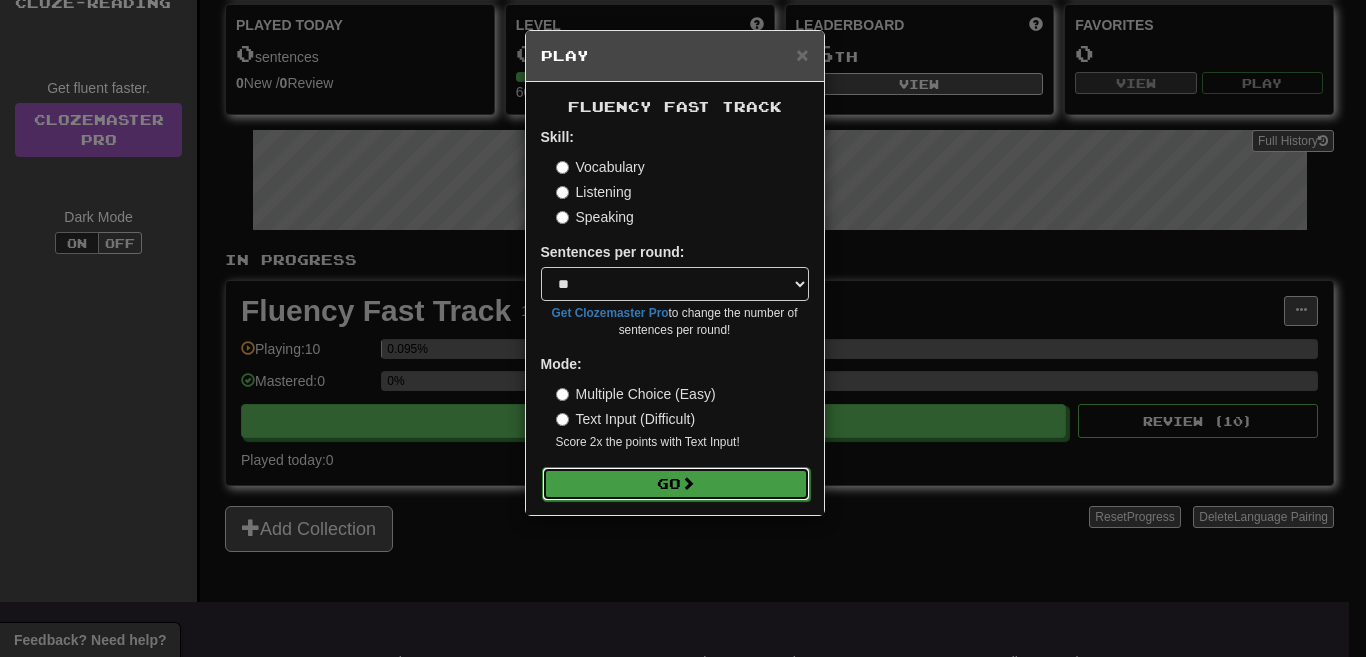 click on "Go" at bounding box center [676, 484] 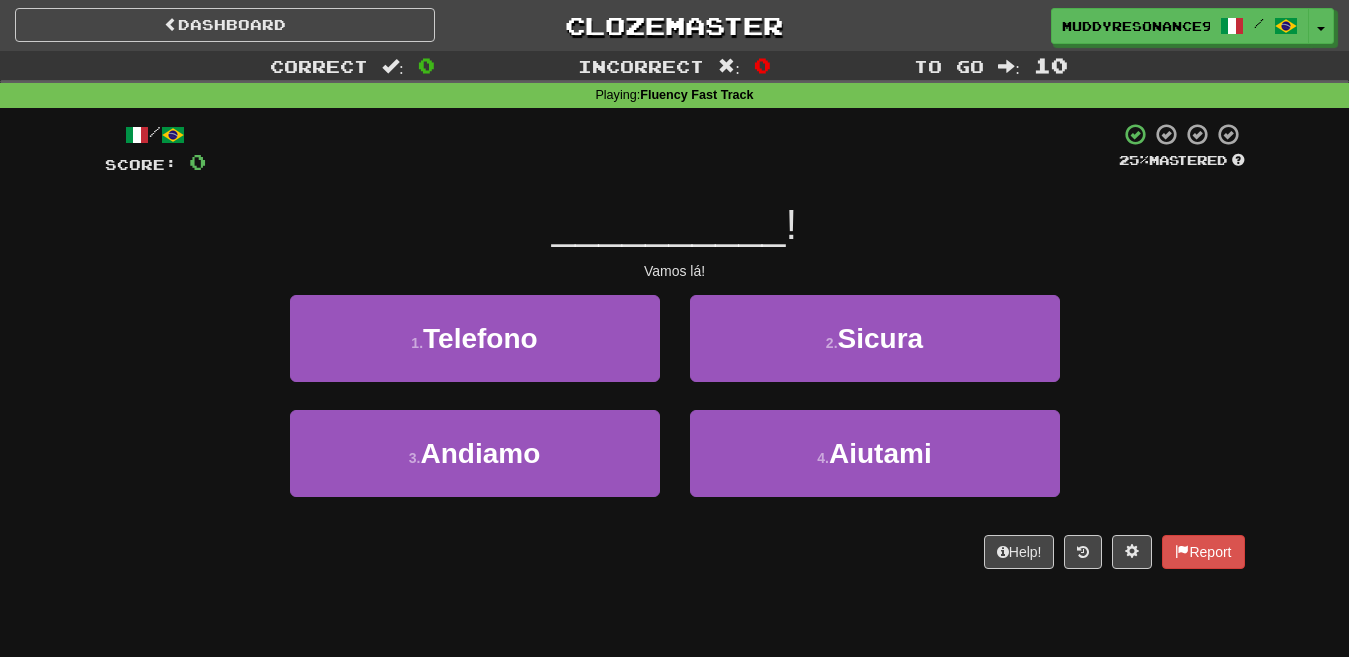 scroll, scrollTop: 0, scrollLeft: 0, axis: both 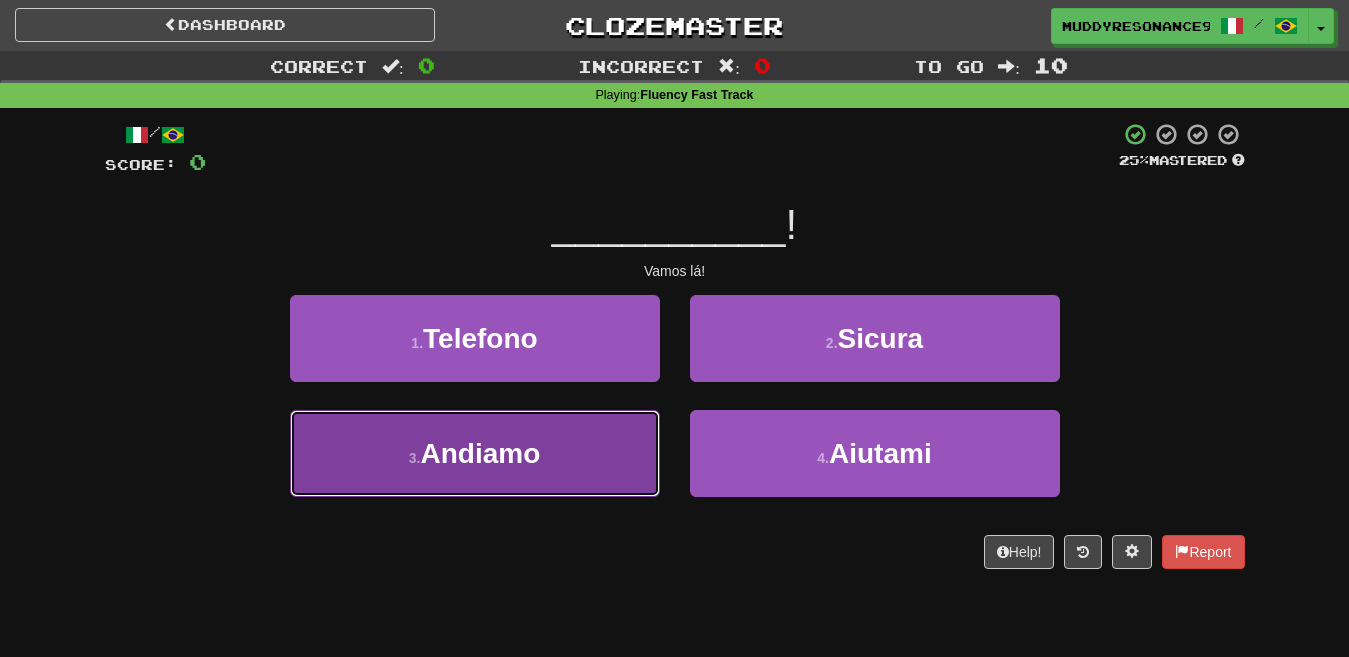 click on "3 .  Andiamo" at bounding box center [475, 453] 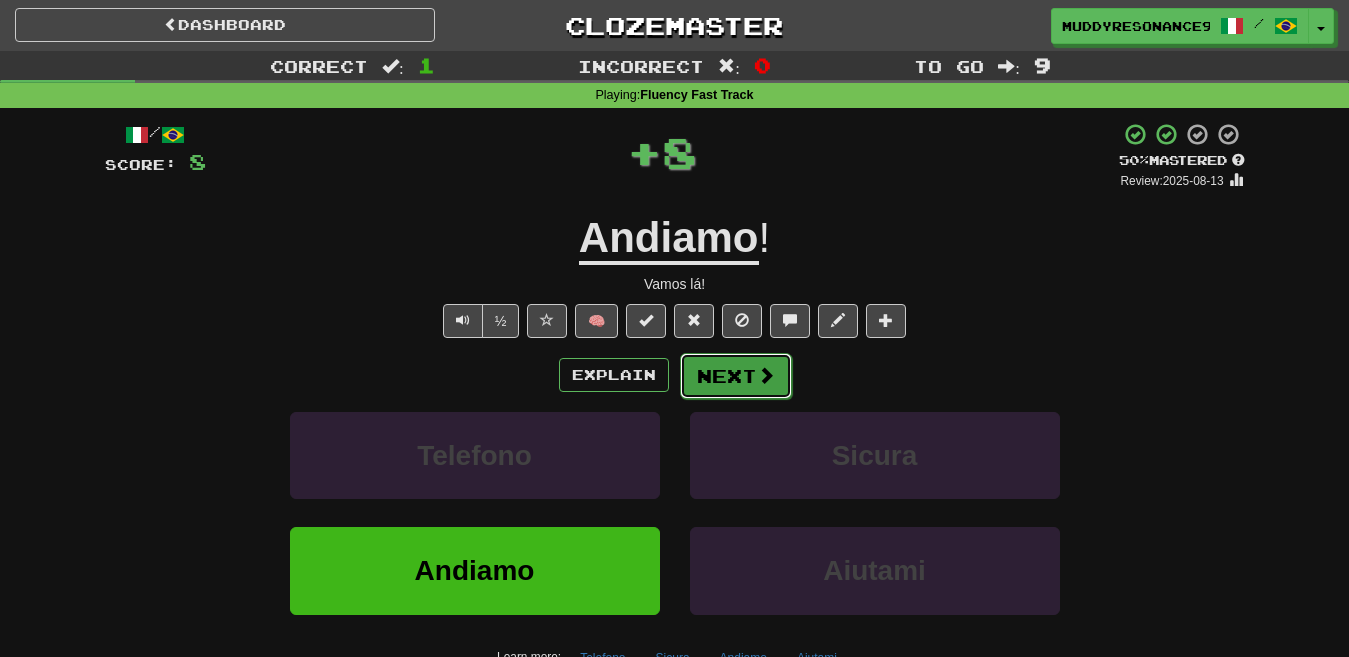 click on "Next" at bounding box center [736, 376] 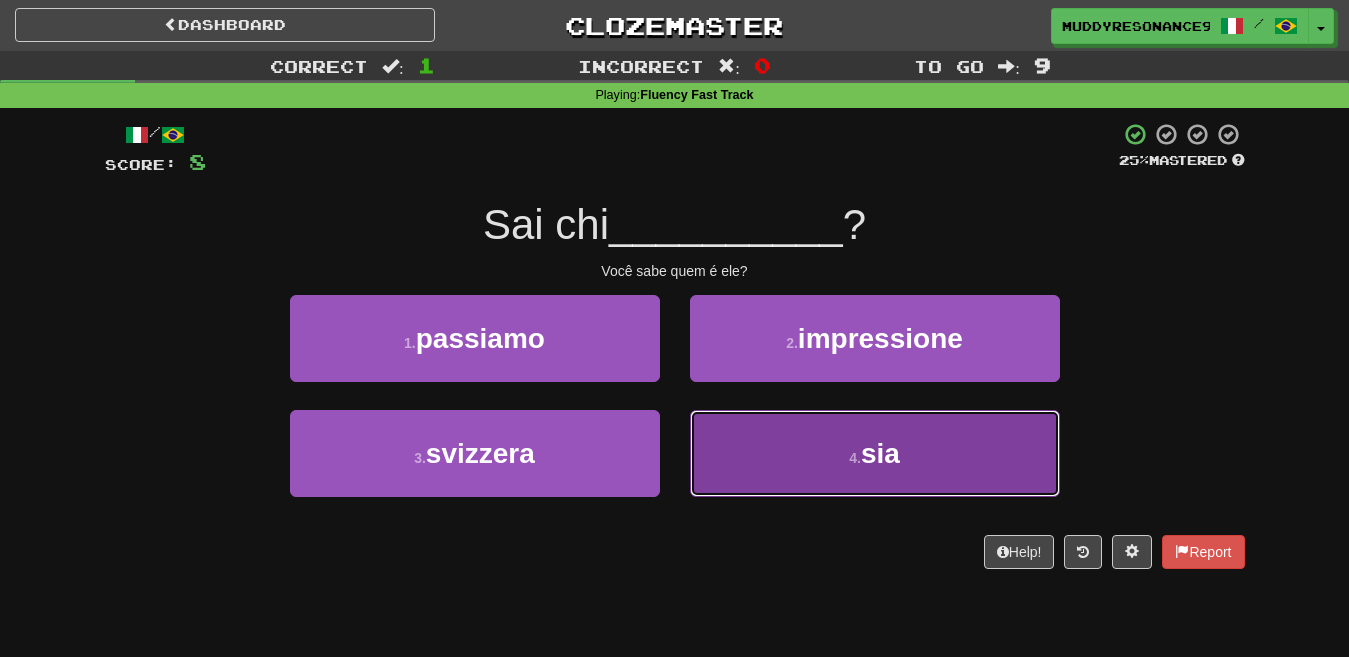 click on "4 .  sia" at bounding box center [875, 453] 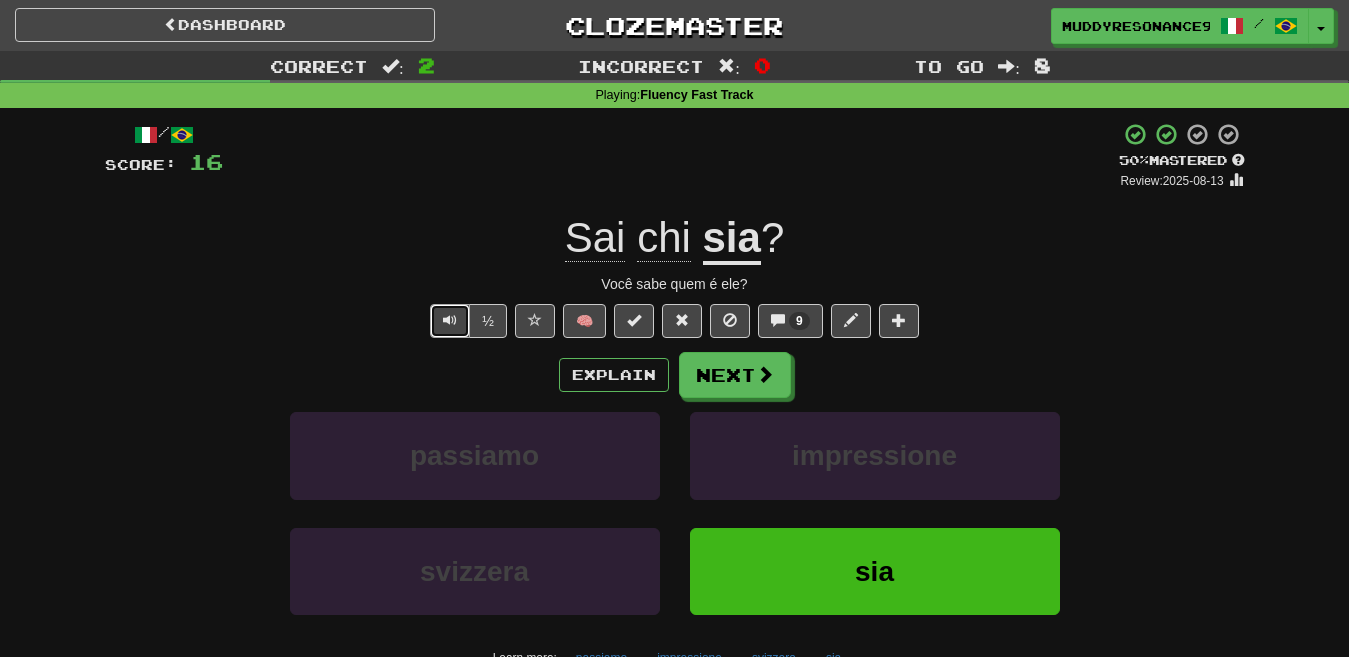 click at bounding box center (450, 321) 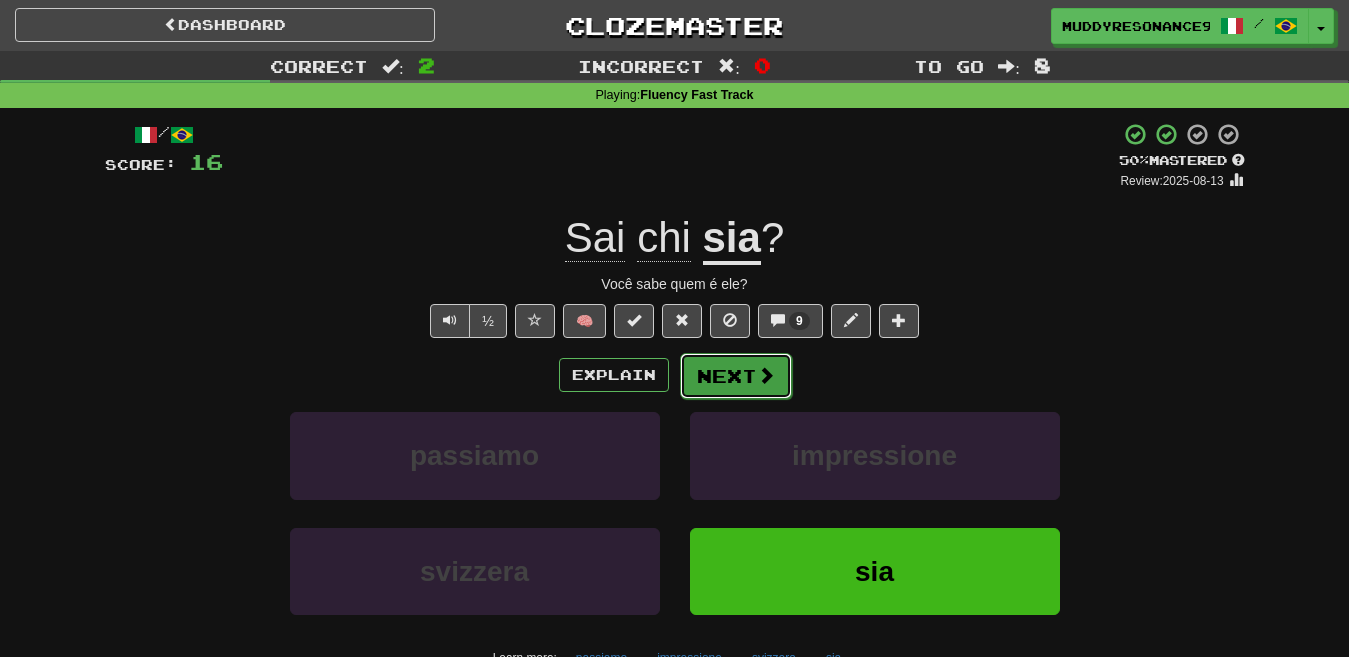 click on "Next" at bounding box center (736, 376) 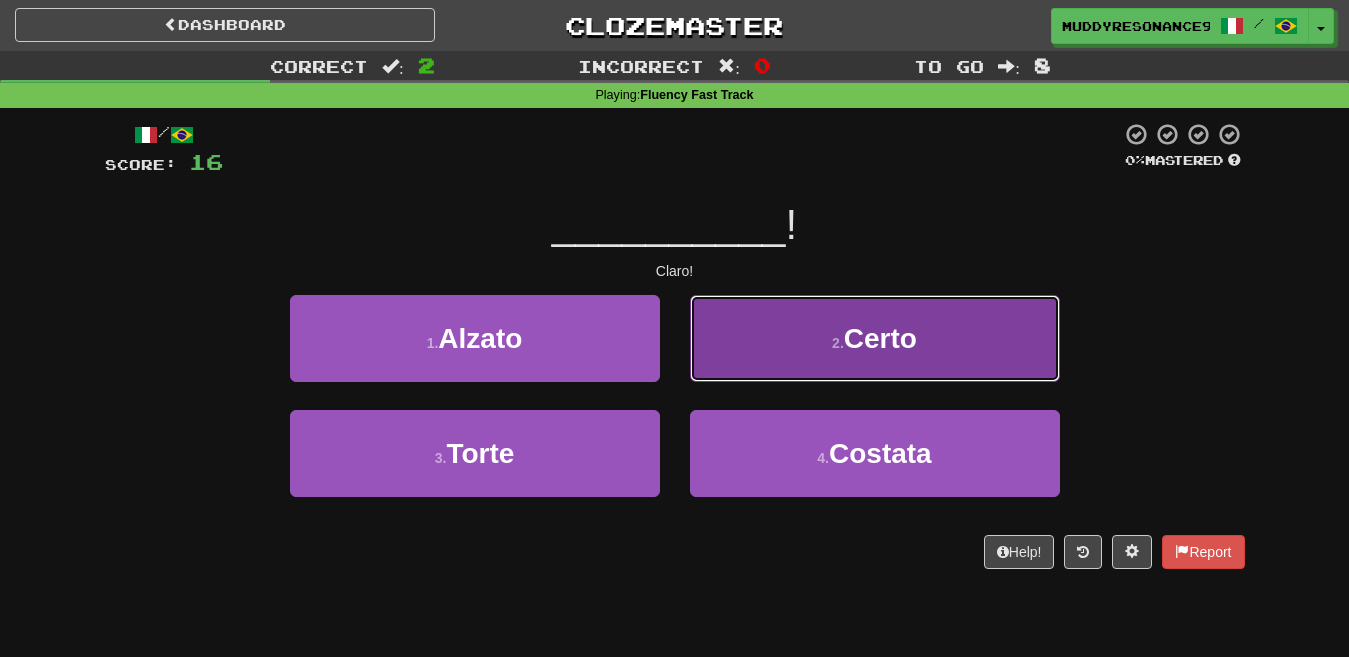 click on "2 .  Certo" at bounding box center (875, 338) 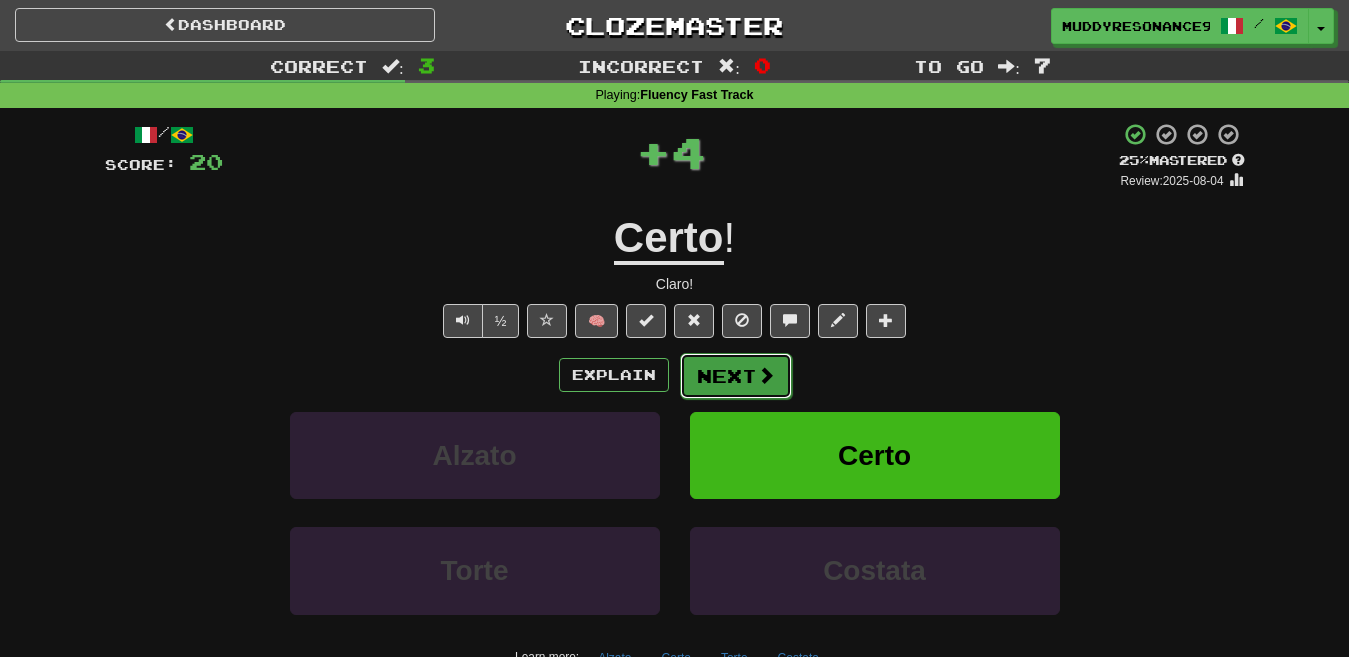 click at bounding box center (766, 375) 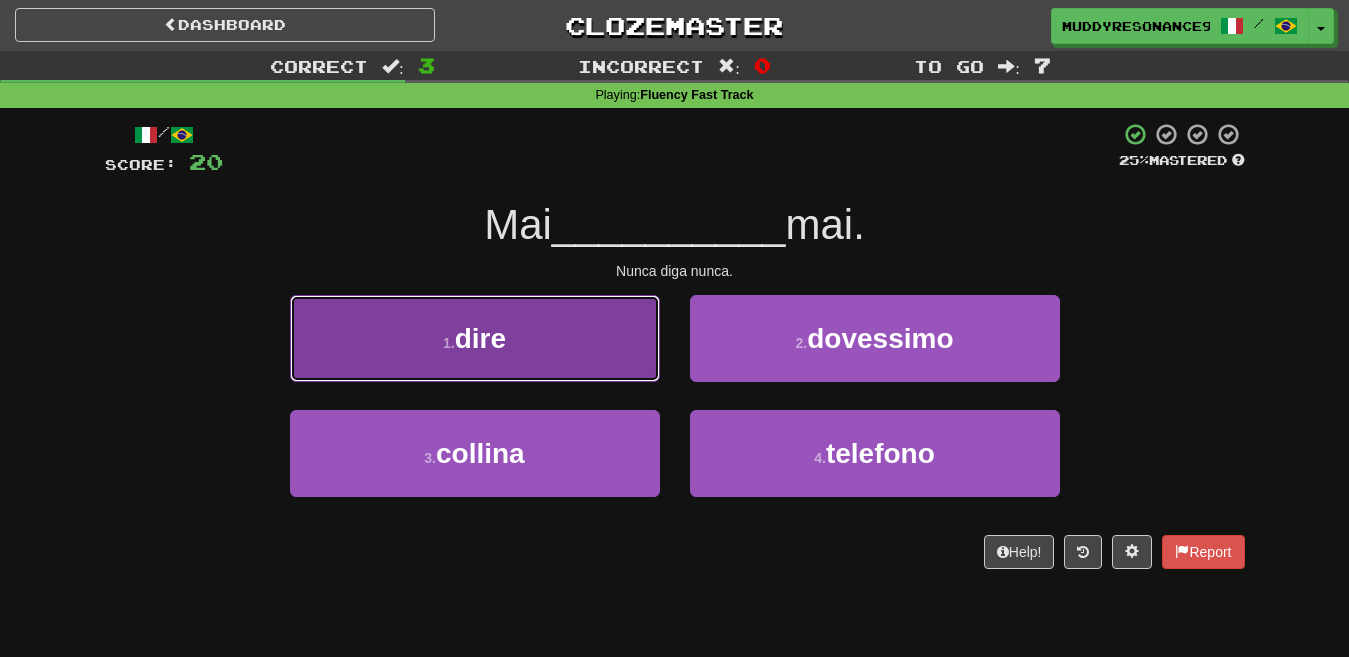 click on "1 .  dire" at bounding box center [475, 338] 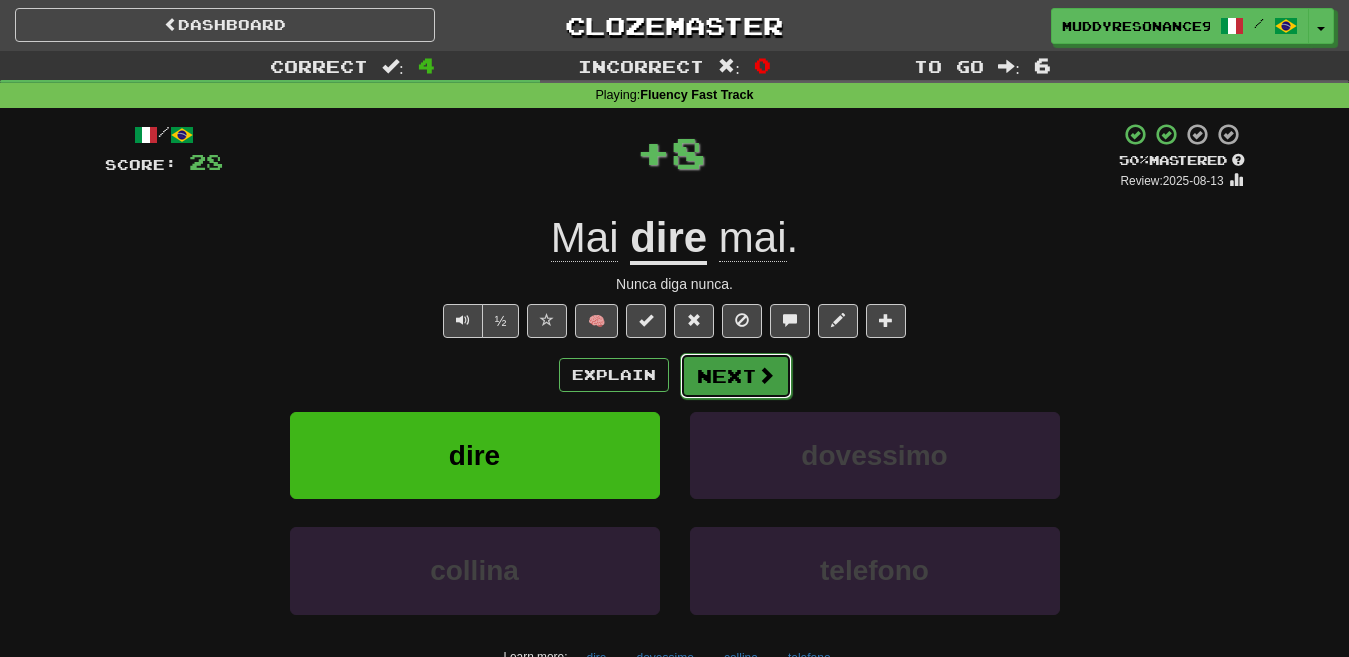 click at bounding box center (766, 375) 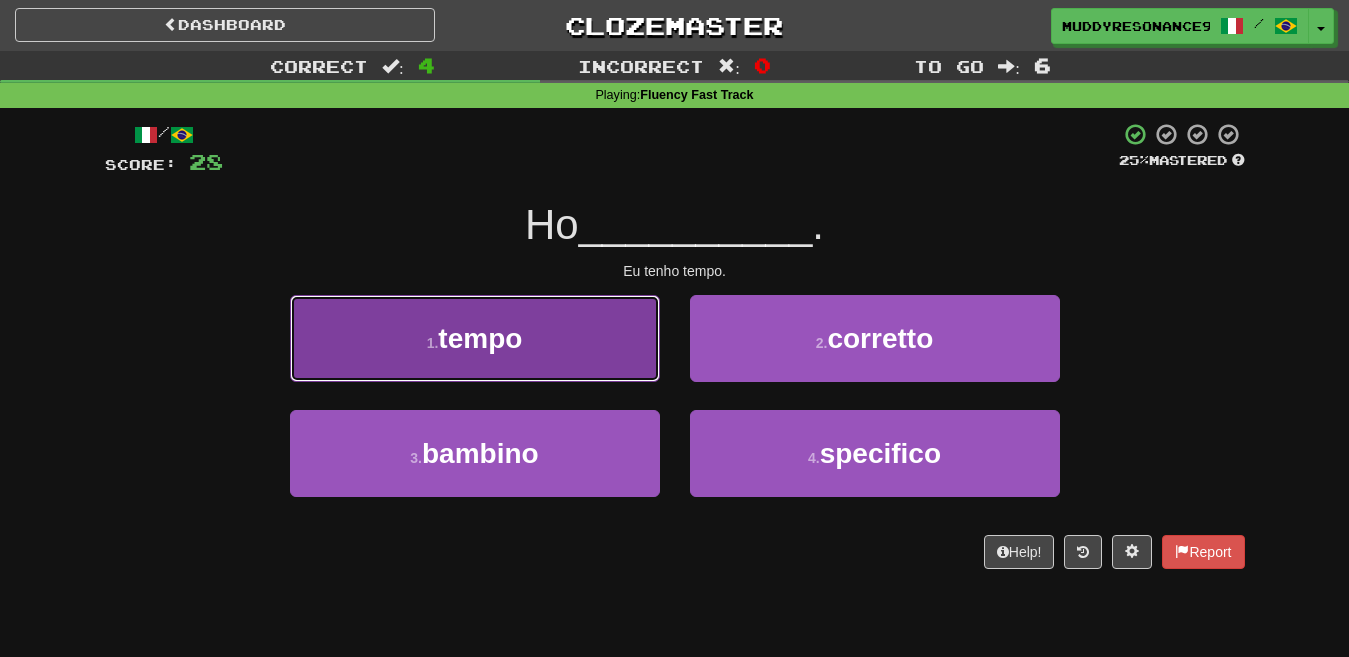 click on "1 .  tempo" at bounding box center (475, 338) 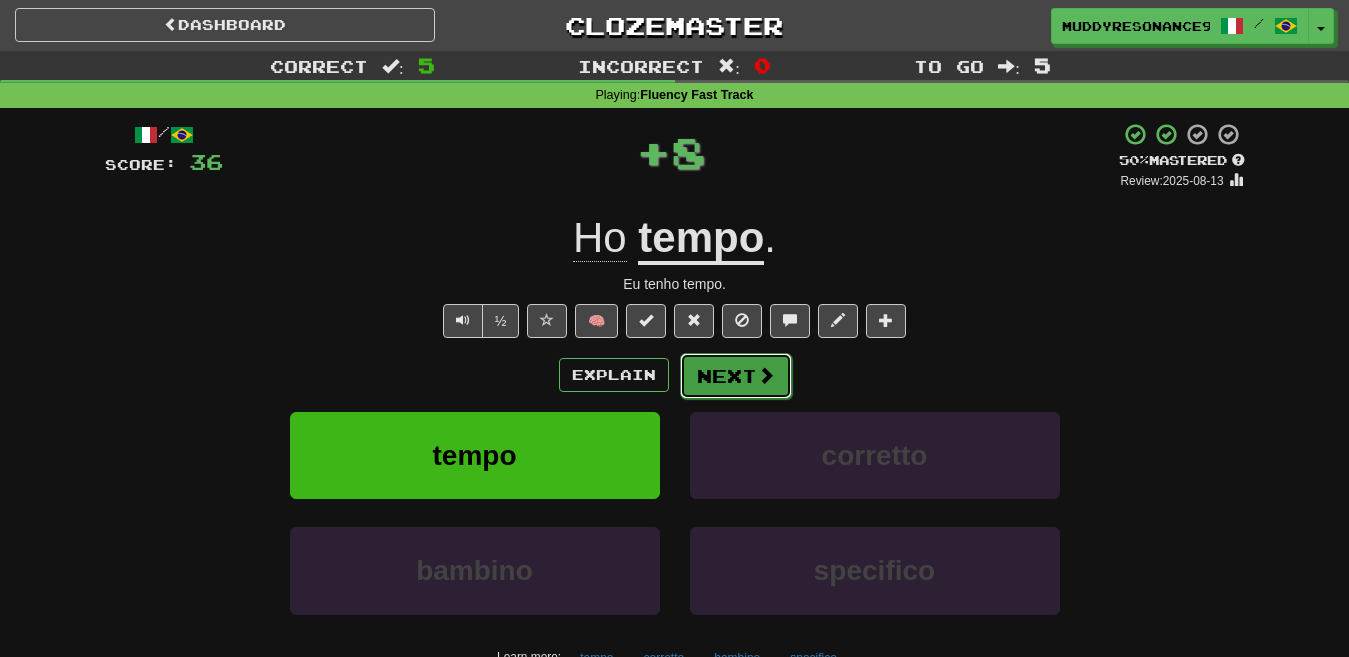 click on "Next" at bounding box center (736, 376) 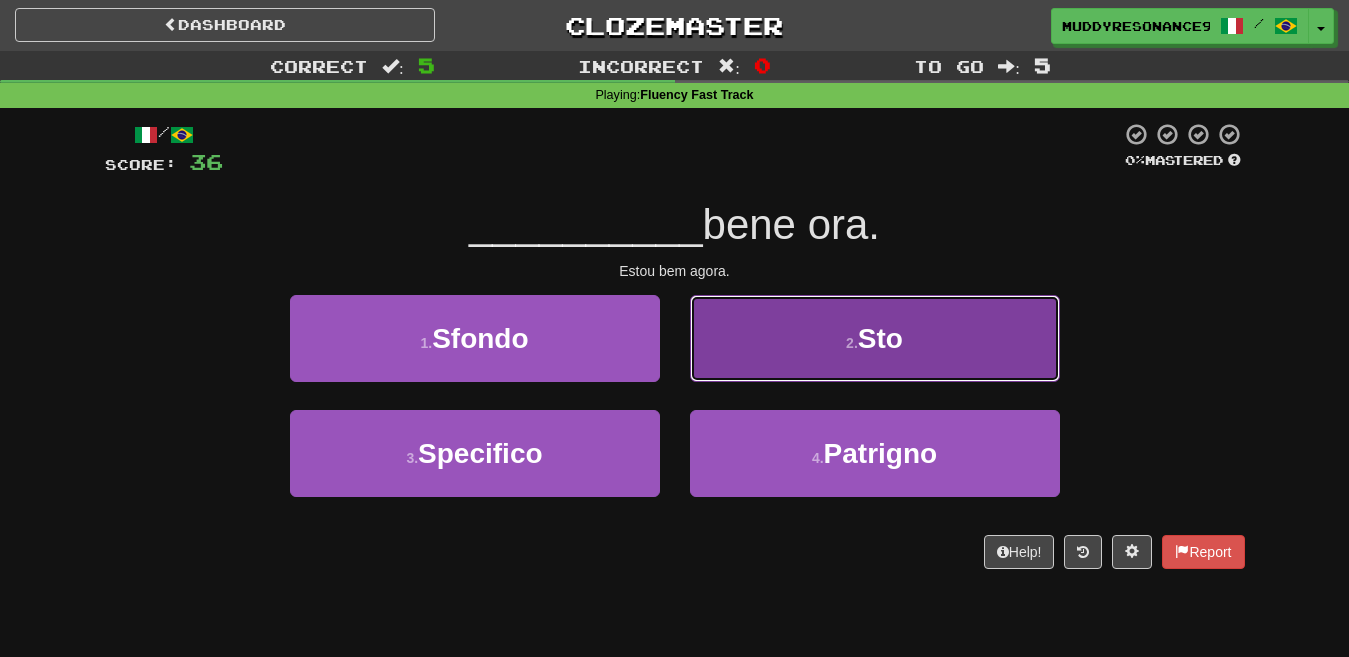 click on "2 .  Sto" at bounding box center (875, 338) 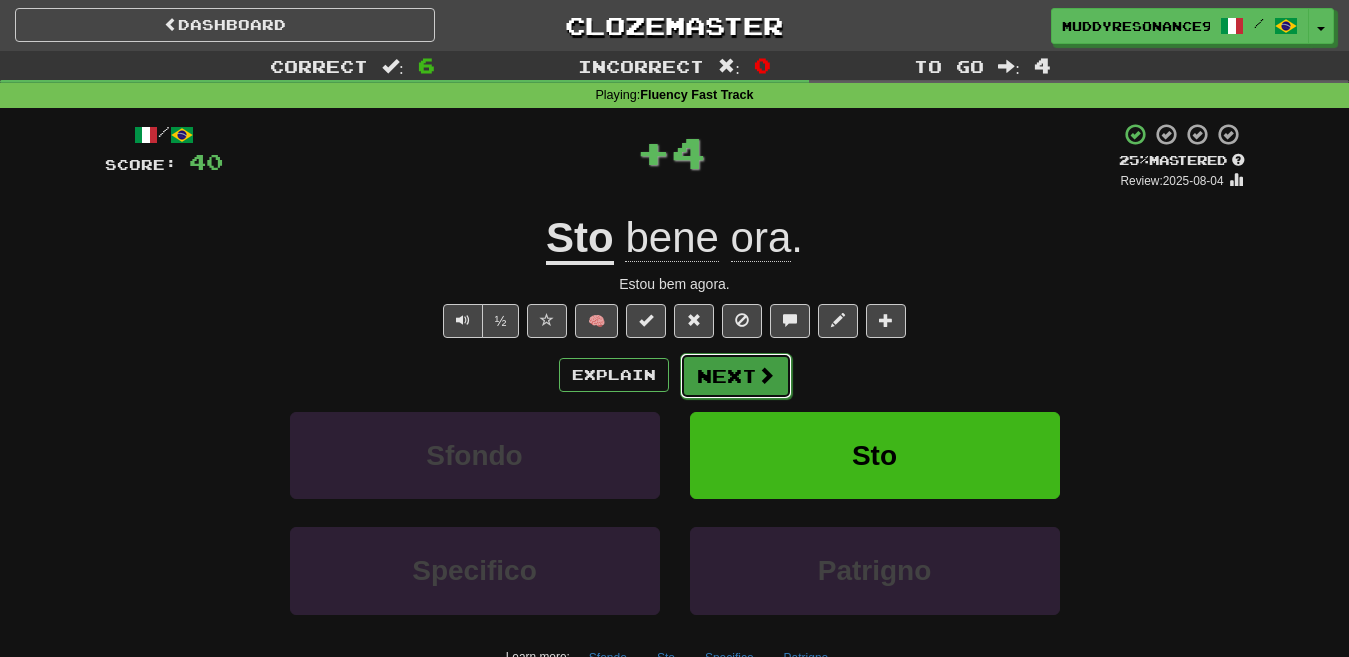 click on "Next" at bounding box center [736, 376] 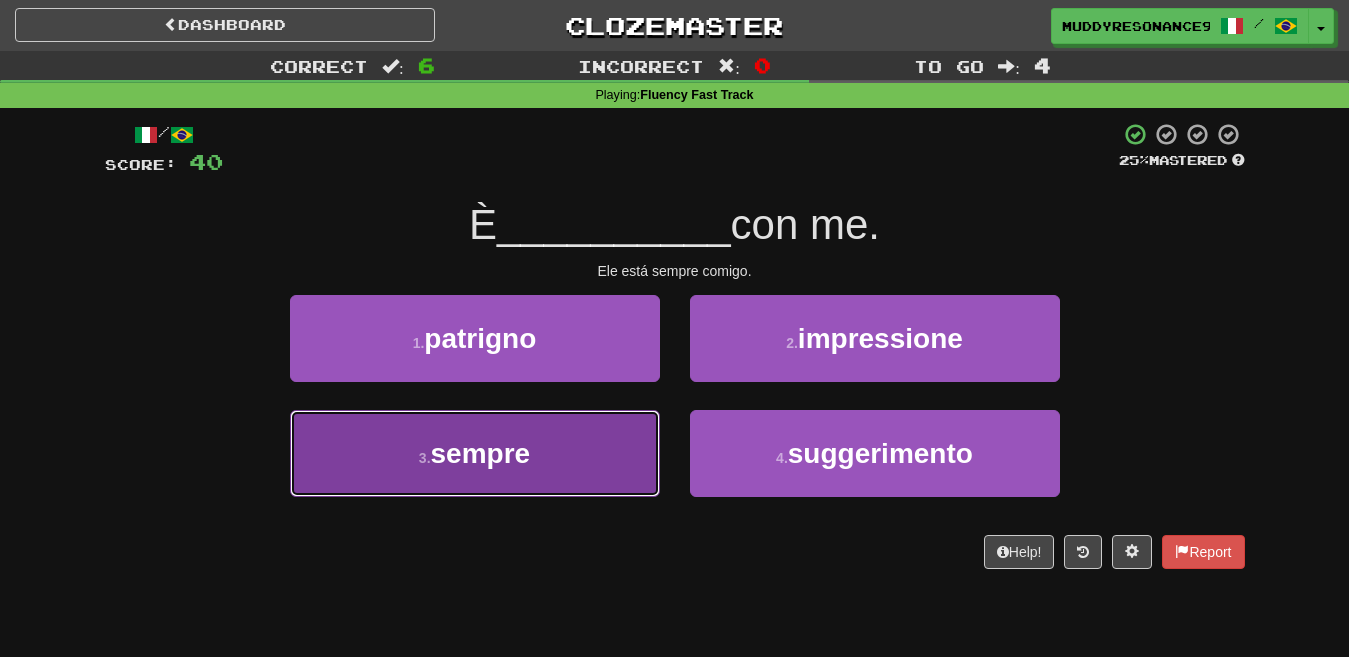 click on "3 .  sempre" at bounding box center [475, 453] 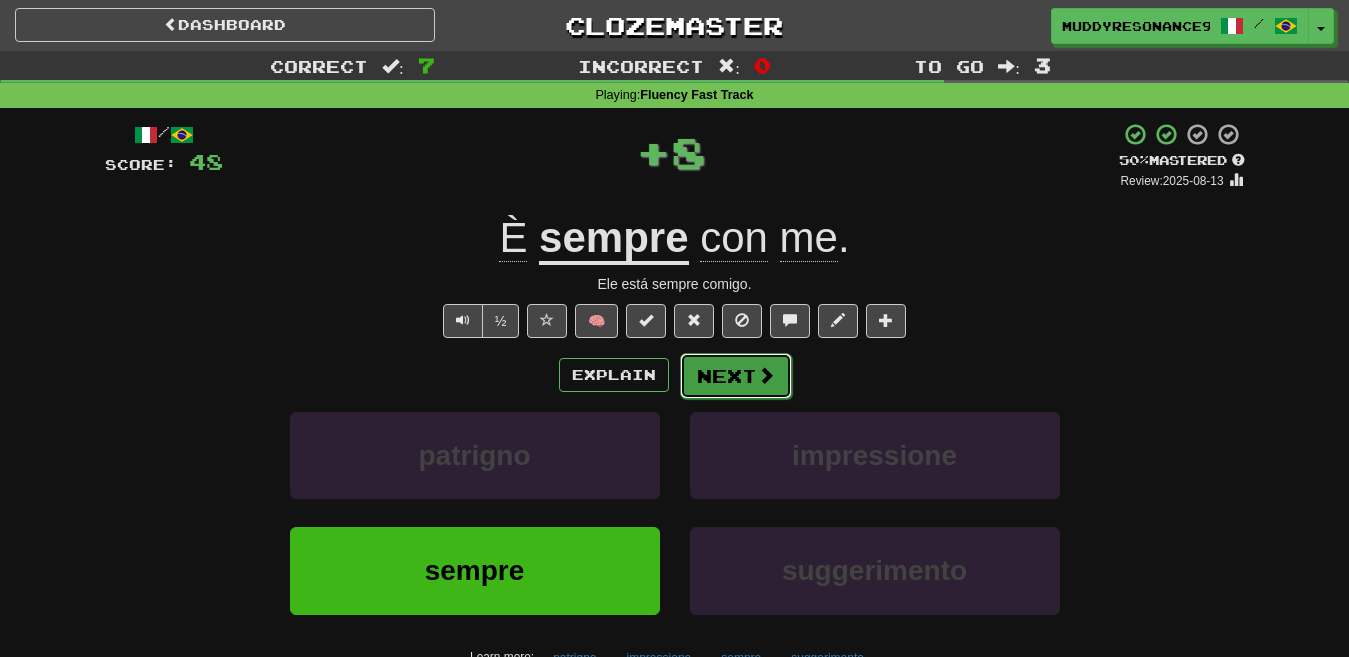 click at bounding box center (766, 375) 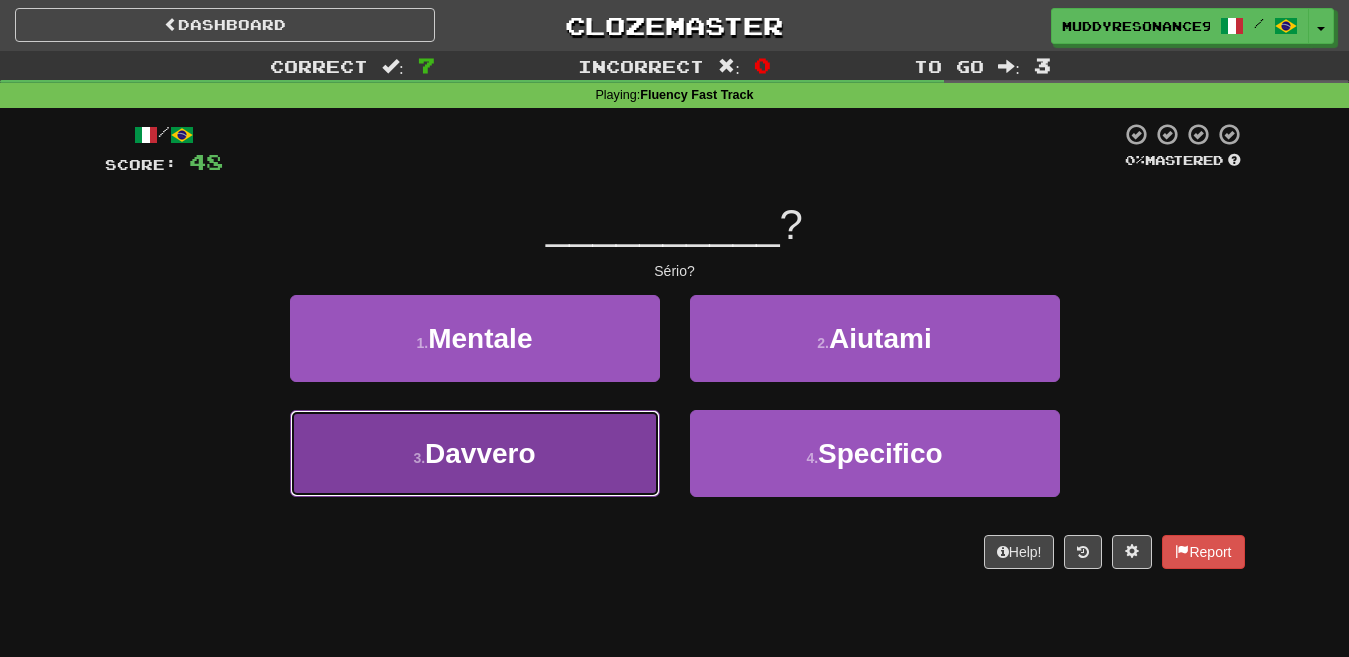 click on "3 .  Davvero" at bounding box center (475, 453) 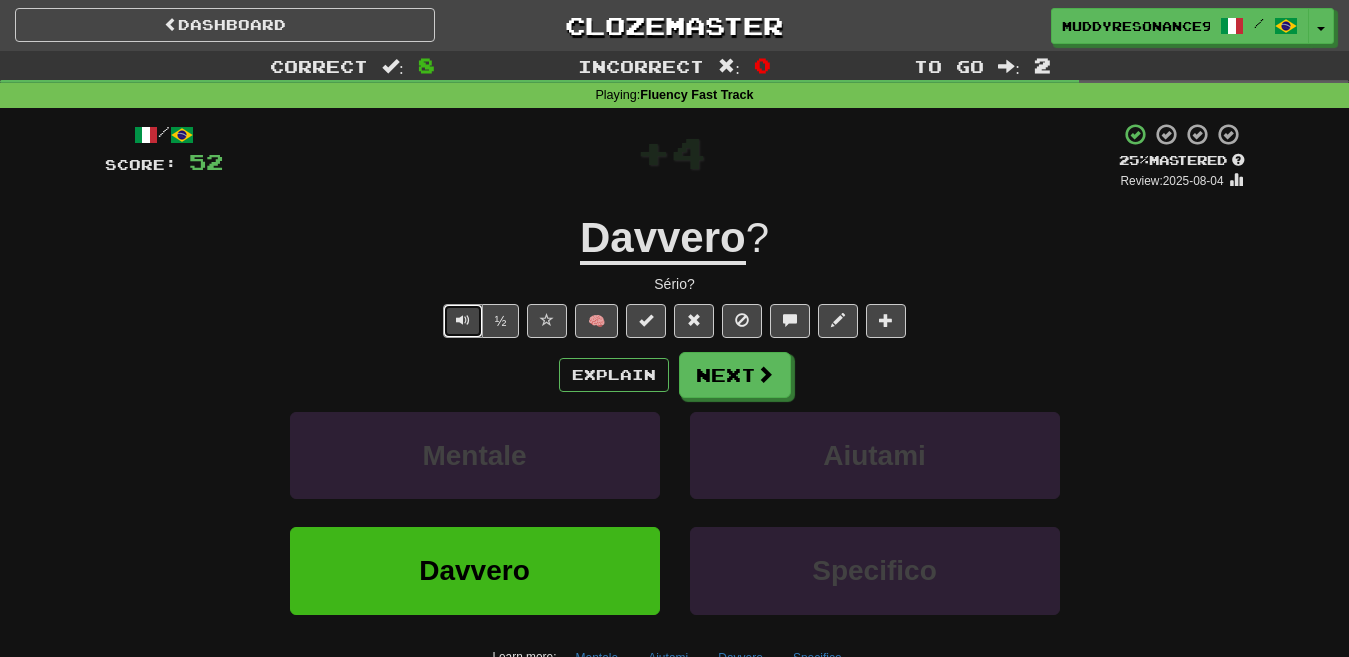 click at bounding box center [463, 320] 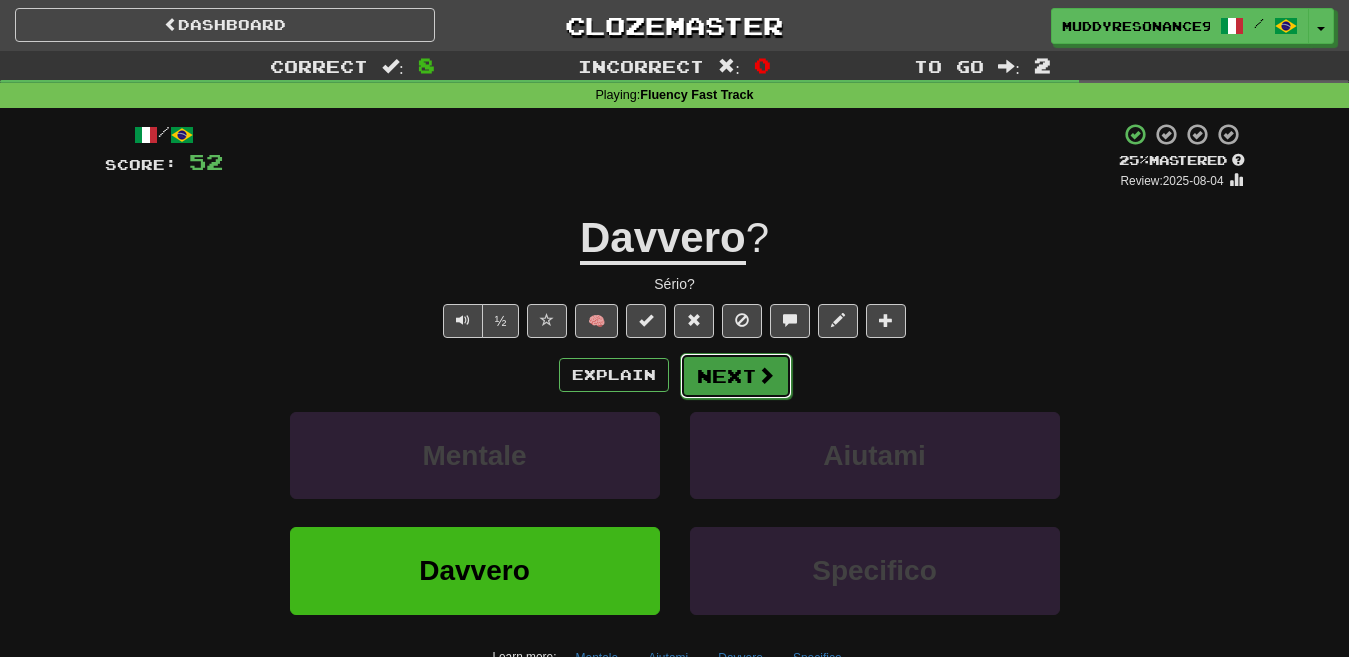 click at bounding box center [766, 375] 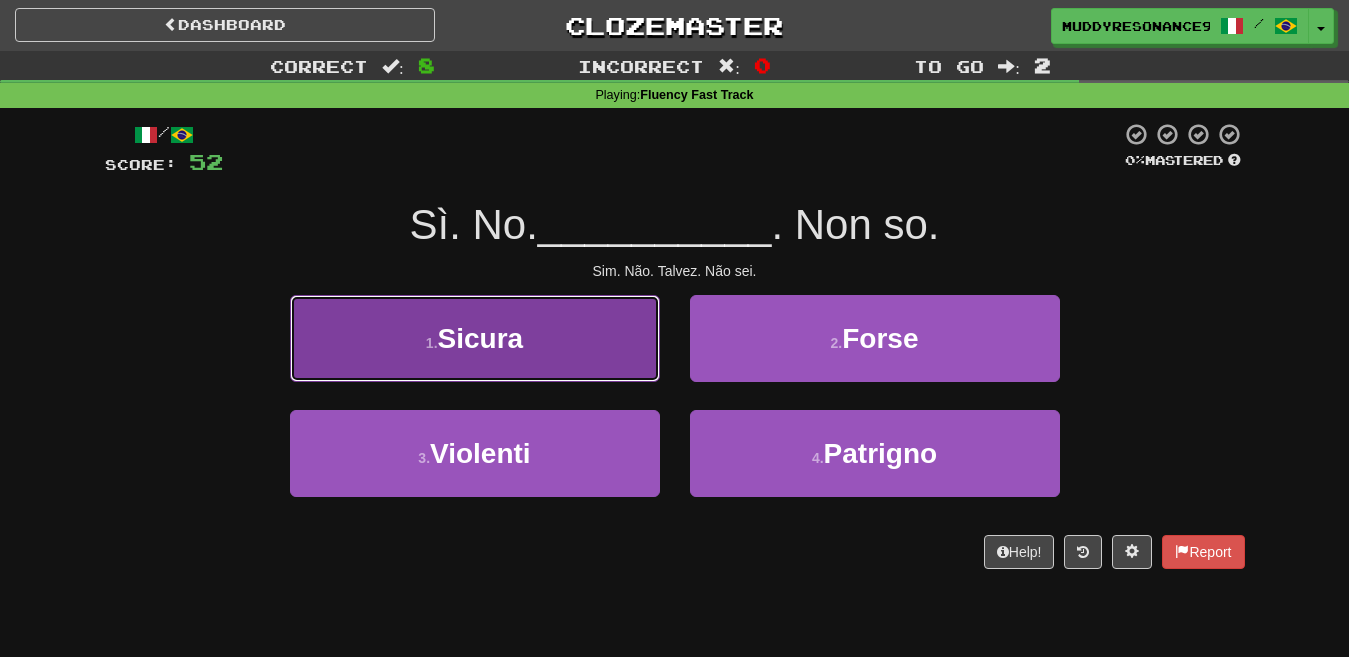 click on "1 .  Sicura" at bounding box center [475, 338] 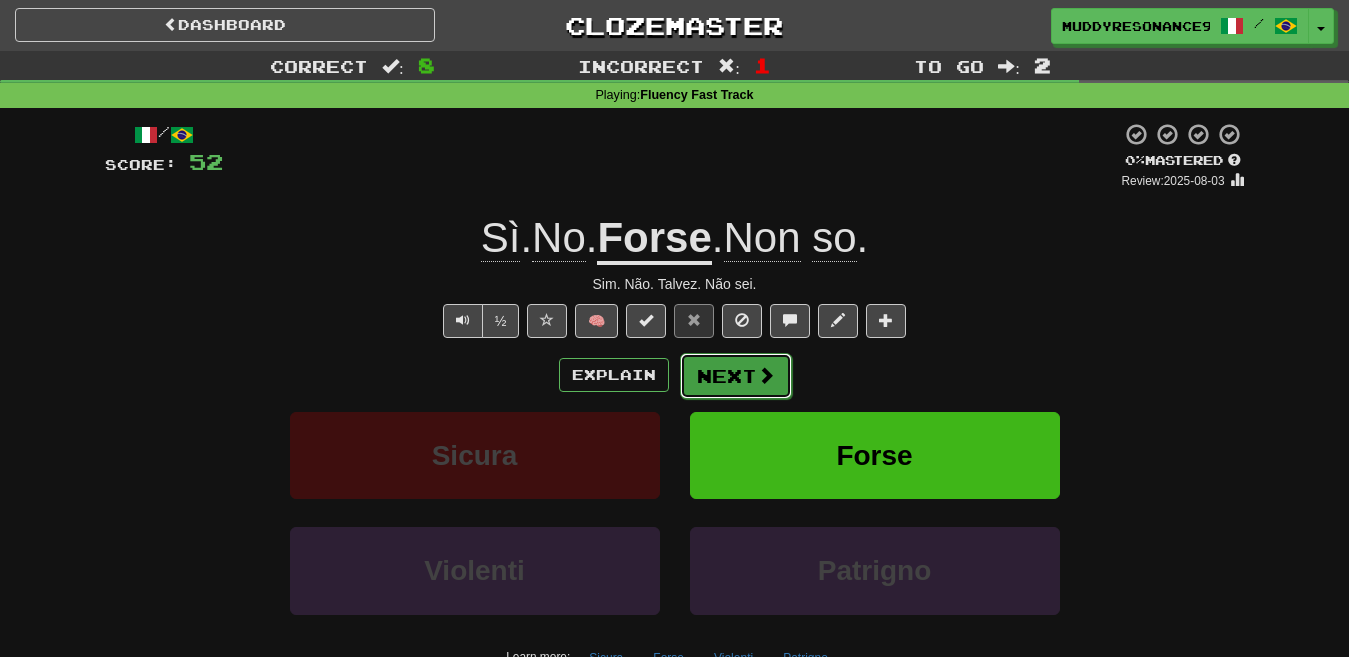 click at bounding box center (766, 375) 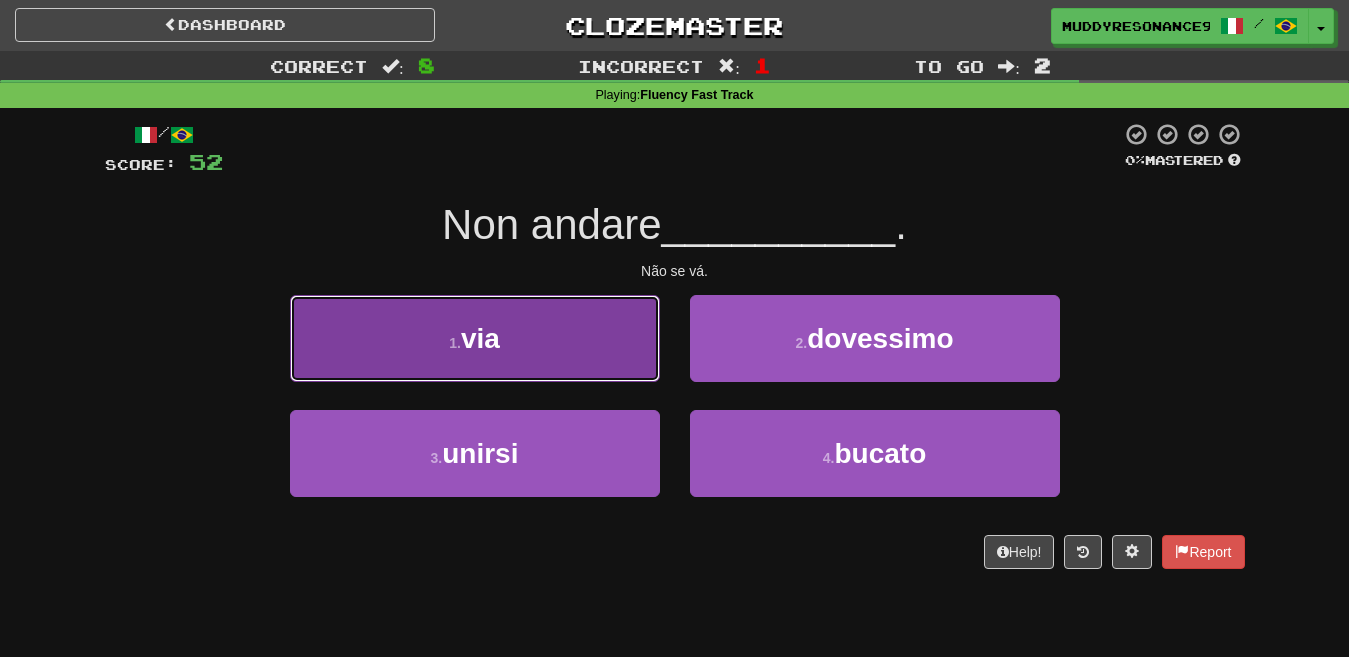 click on "1 .  via" at bounding box center (475, 338) 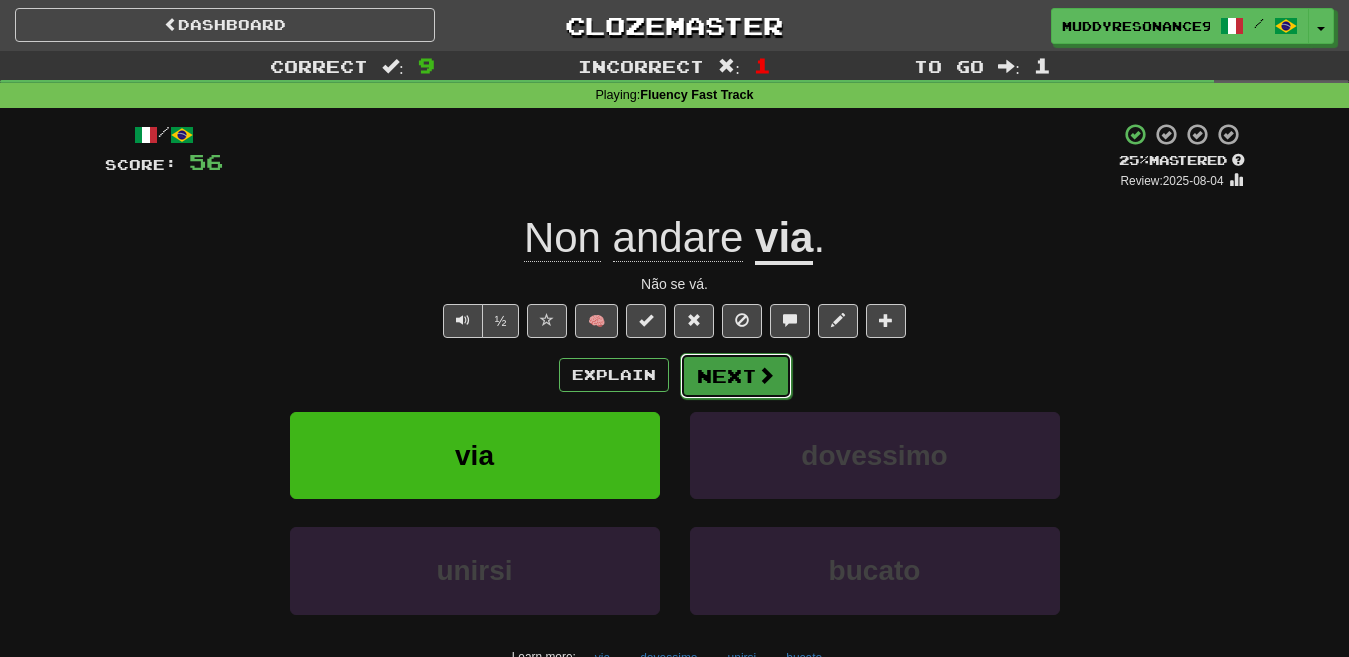 click on "Next" at bounding box center [736, 376] 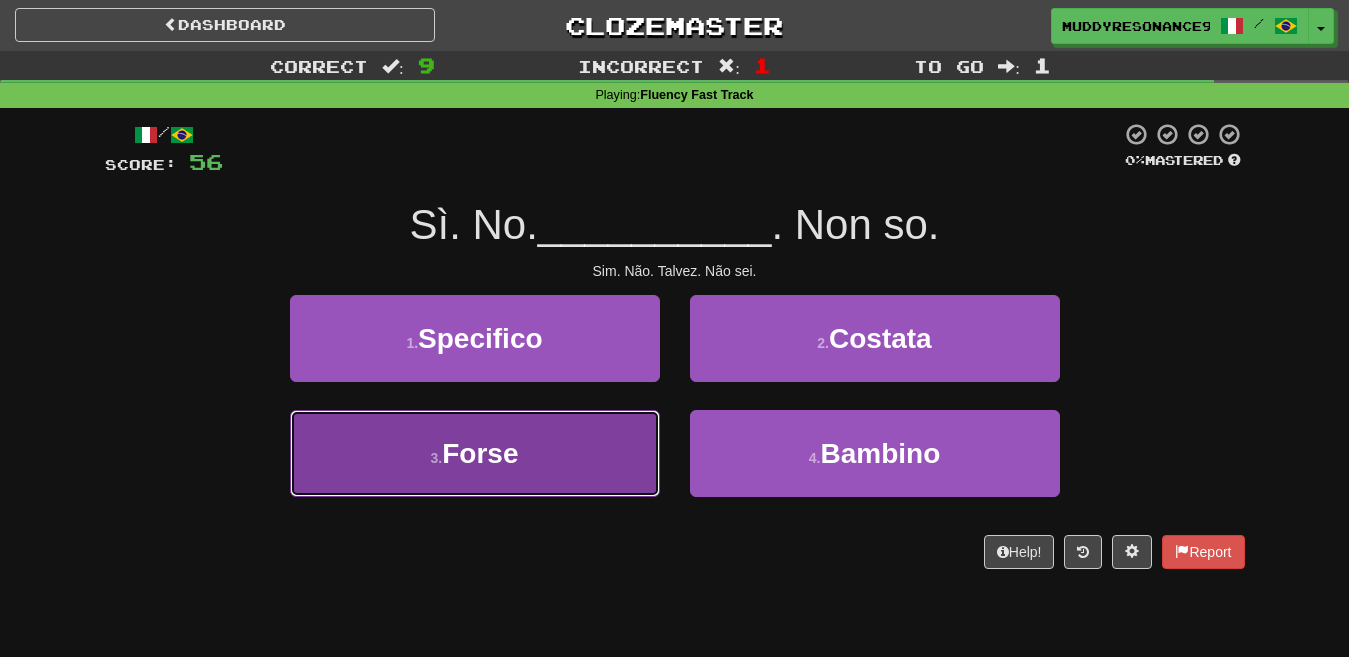 click on "3 .  Forse" at bounding box center (475, 453) 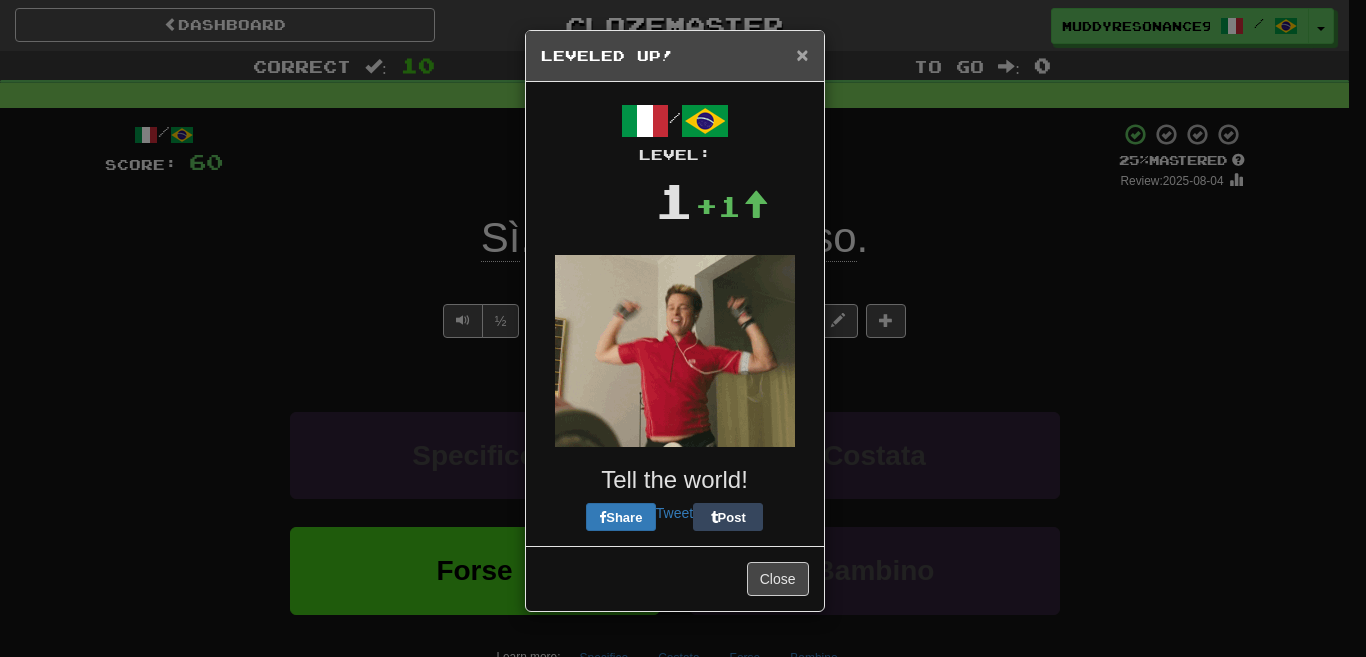 click on "×" at bounding box center (802, 54) 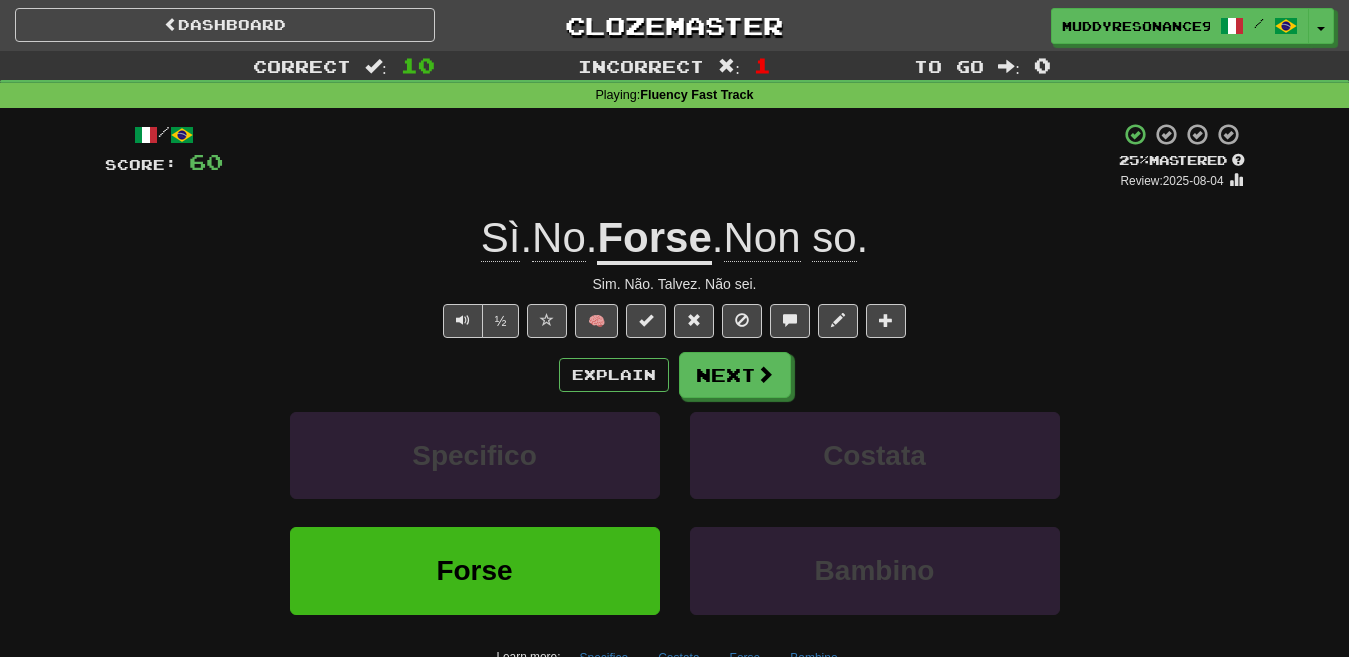 click on "Dashboard
Clozemaster
MuddyResonance9166
/
Toggle Dropdown
Dashboard
Leaderboard
Activity Feed
Notifications
Profile
Discussions
English
/
Español
Streak:
[NUMBER]
Review:
[NUMBER]
Points Today: [NUMBER]
English
/
Português
Streak:
[NUMBER]
Review:
[NUMBER]
Points Today: [NUMBER]
Español
/
English
Streak:
[NUMBER]
Review:
[NUMBER]
Points Today: [NUMBER]
Español
/
Português
Streak:
[NUMBER]
Review:
[NUMBER]
Points Today: [NUMBER]
Italiano
/
Português
Streak:
[NUMBER]
Review:
[NUMBER]
Points Today: [NUMBER]
Languages
Account
Logout
MuddyResonance9166
/
Toggle Dropdown
Dashboard
Leaderboard
Activity Feed
Notifications
Profile
Discussions" at bounding box center [674, 25] 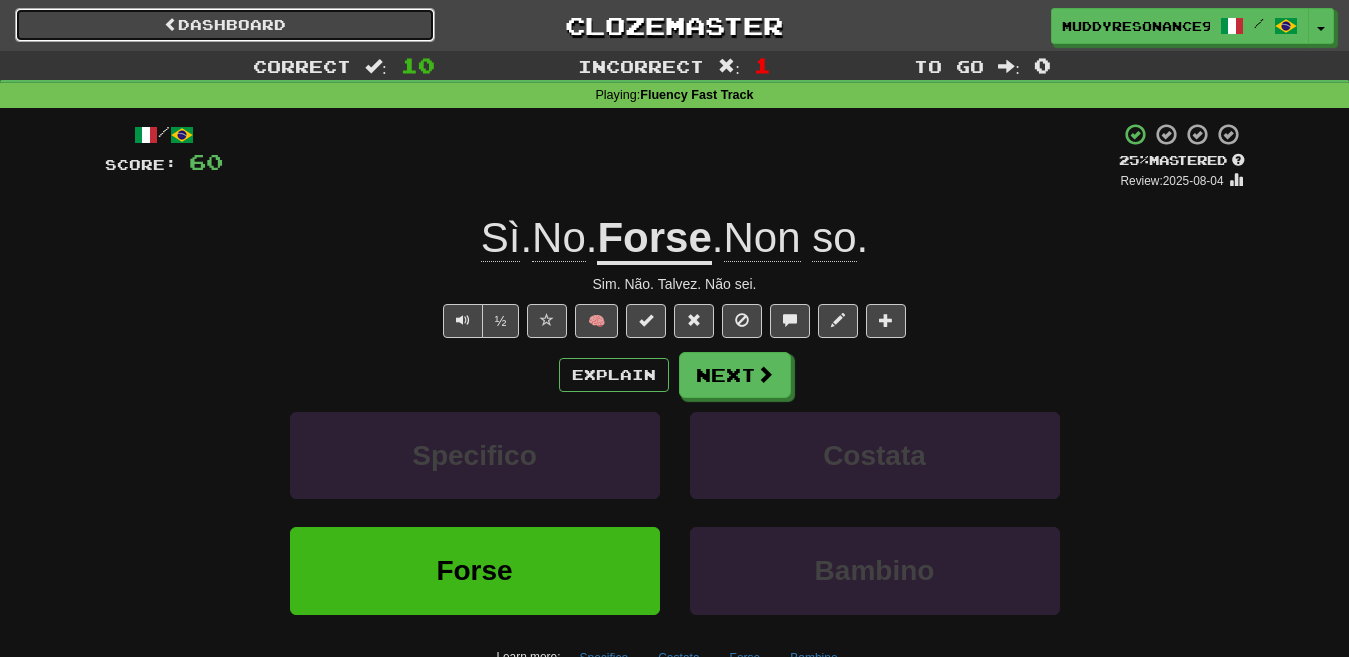 click on "Dashboard" at bounding box center [225, 25] 